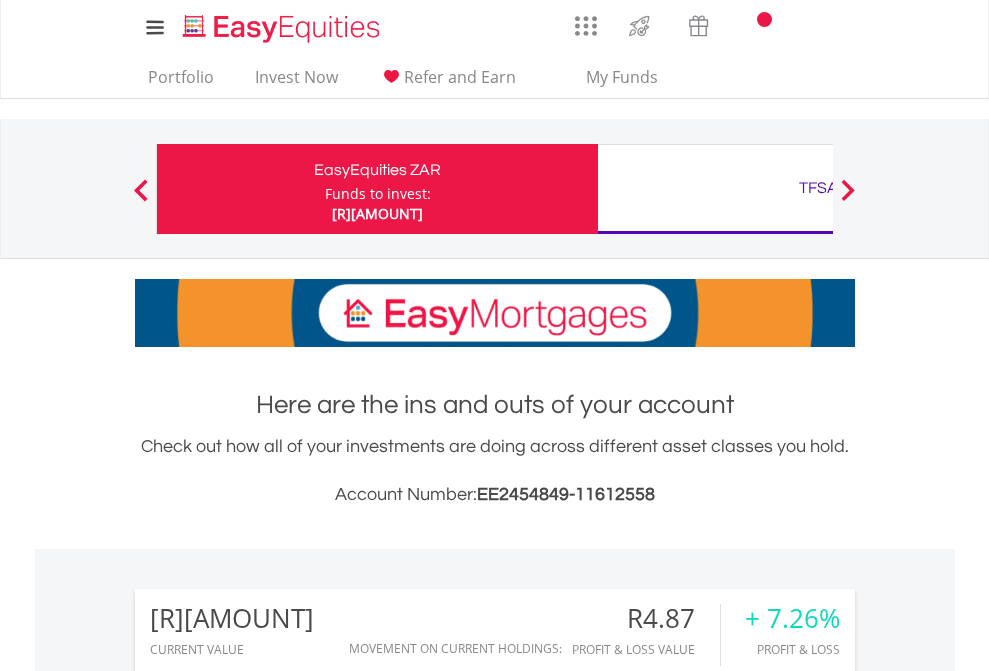 scroll, scrollTop: 0, scrollLeft: 0, axis: both 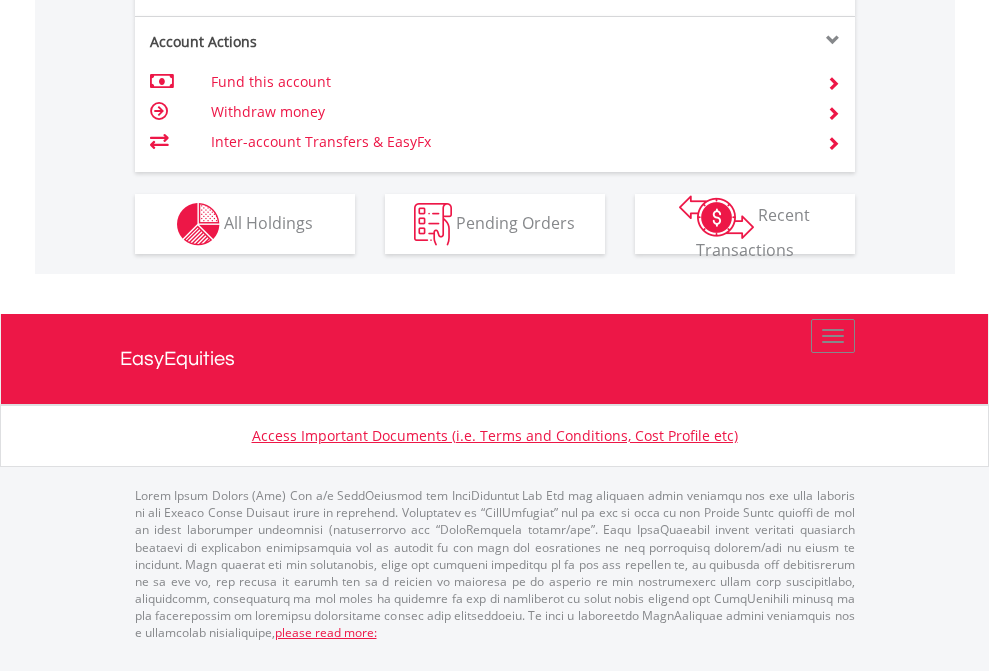 click on "Investment types" at bounding box center [706, -337] 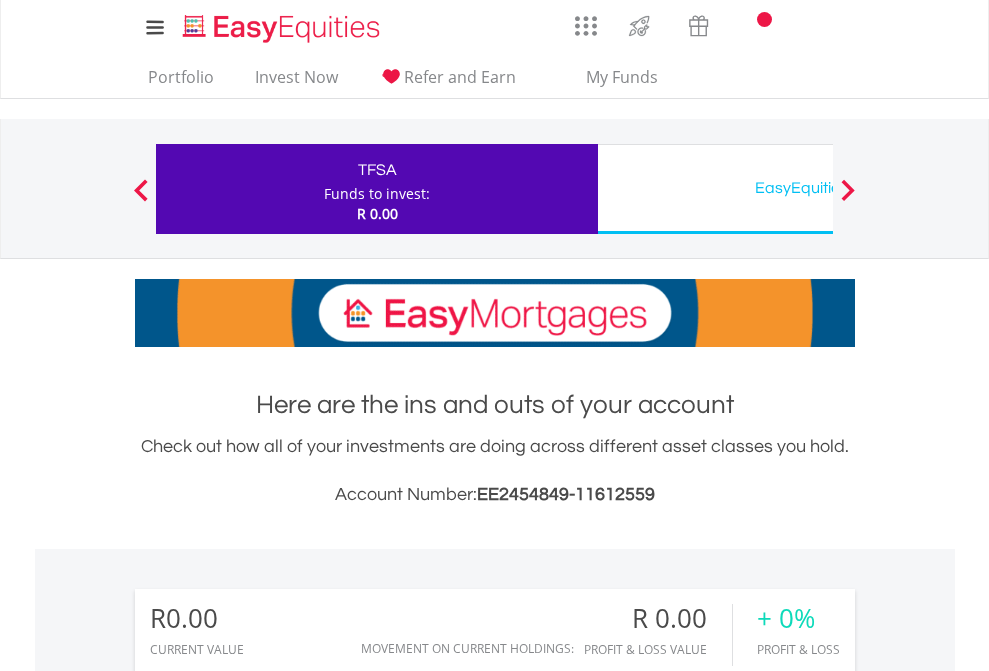 scroll, scrollTop: 0, scrollLeft: 0, axis: both 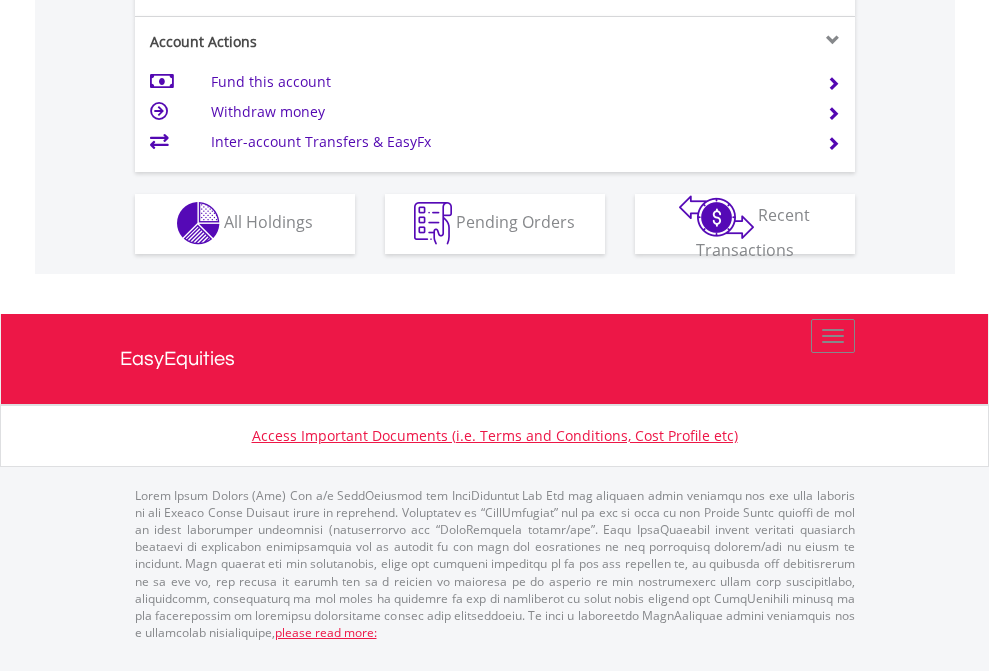 click on "Investment types" at bounding box center (706, -353) 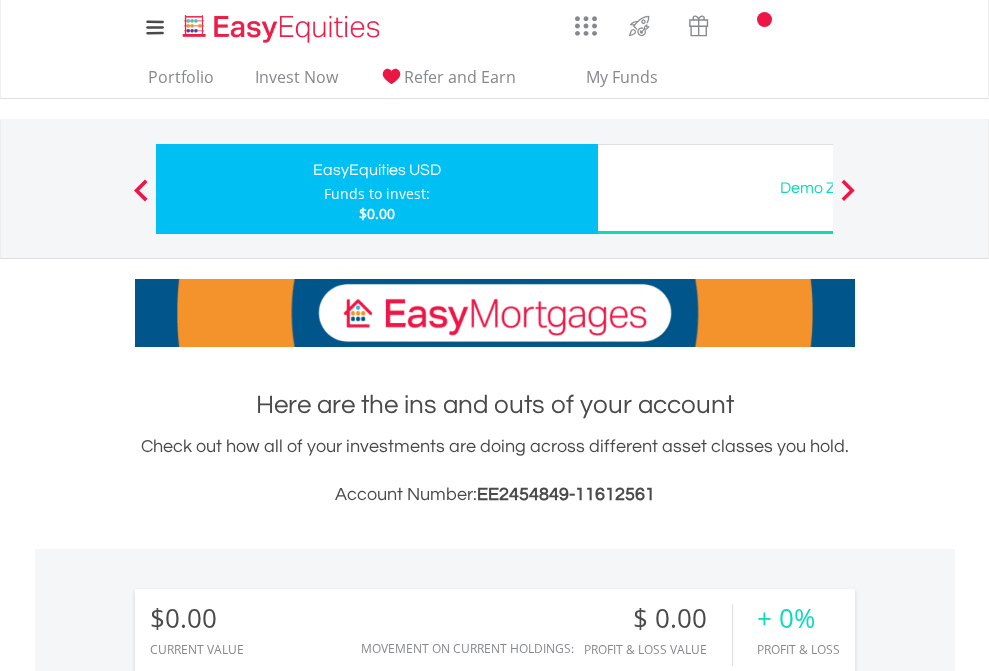 scroll, scrollTop: 0, scrollLeft: 0, axis: both 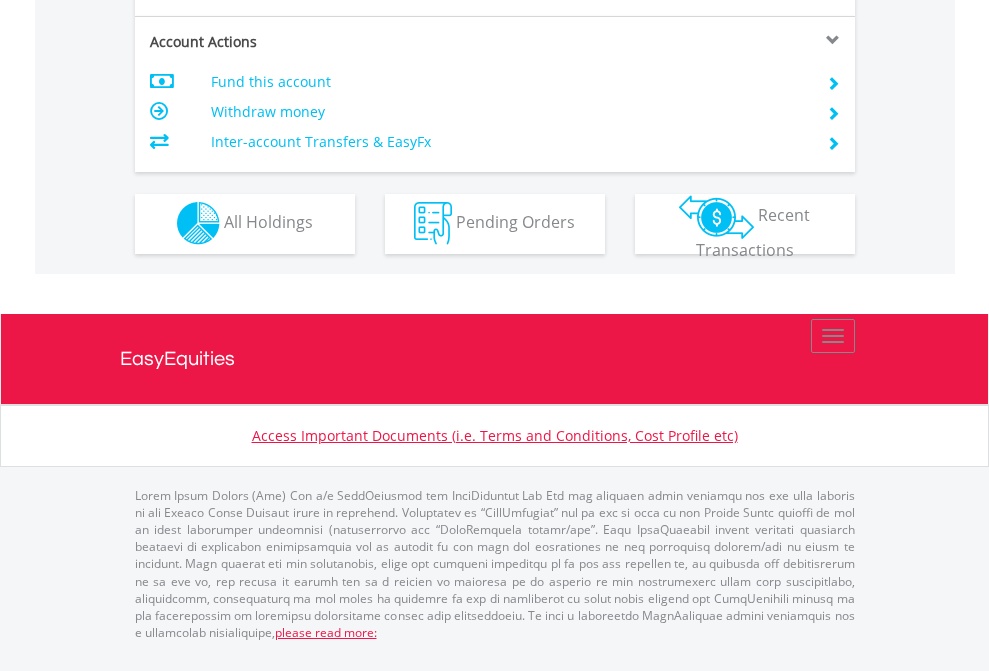 click on "Investment types" at bounding box center [706, -353] 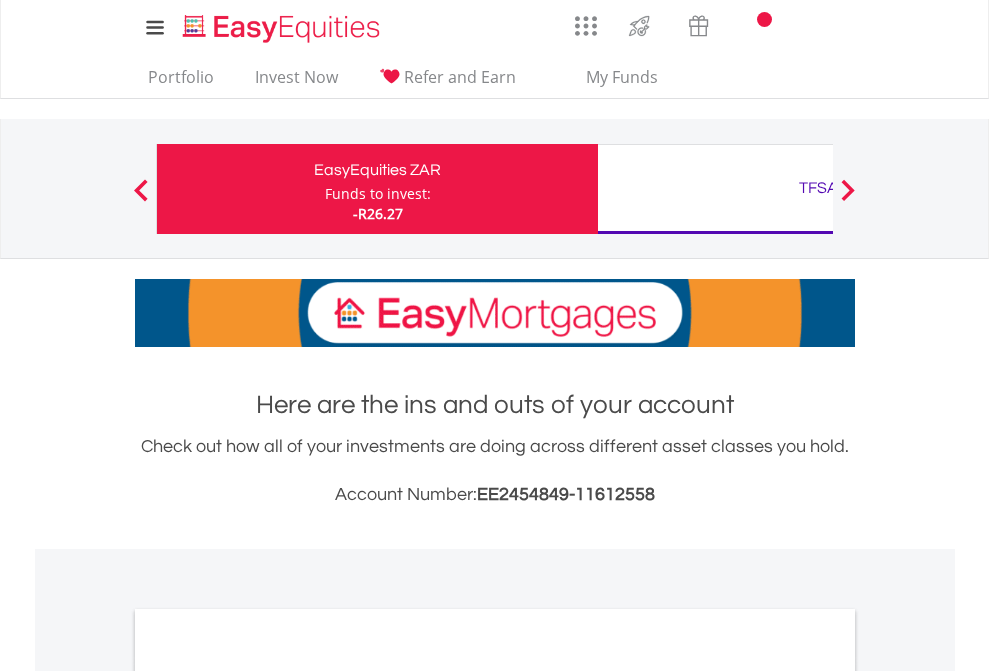 scroll, scrollTop: 0, scrollLeft: 0, axis: both 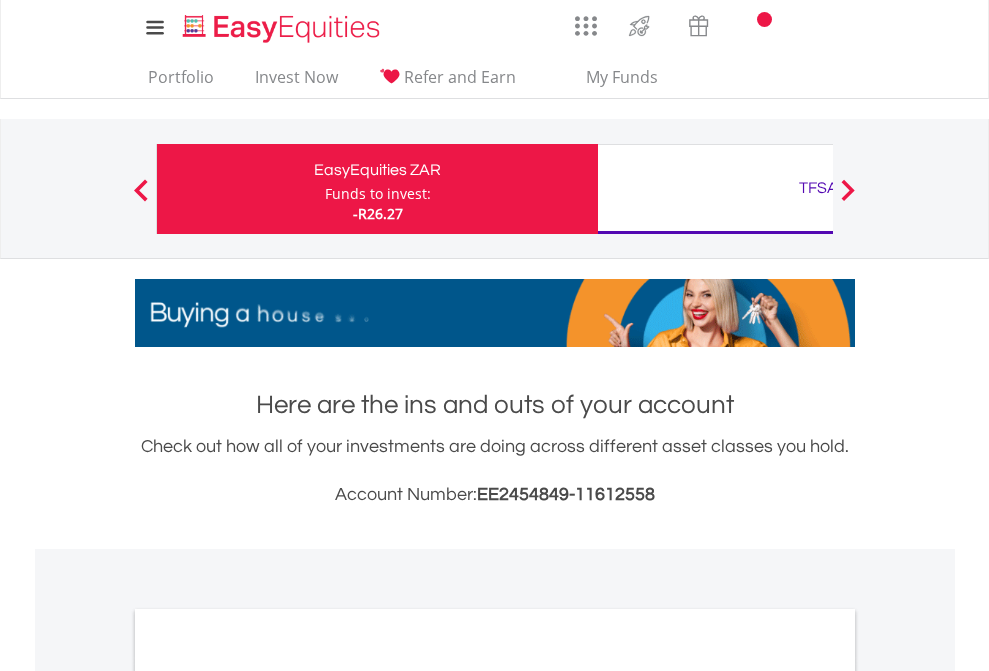 click on "All Holdings" at bounding box center [268, 1096] 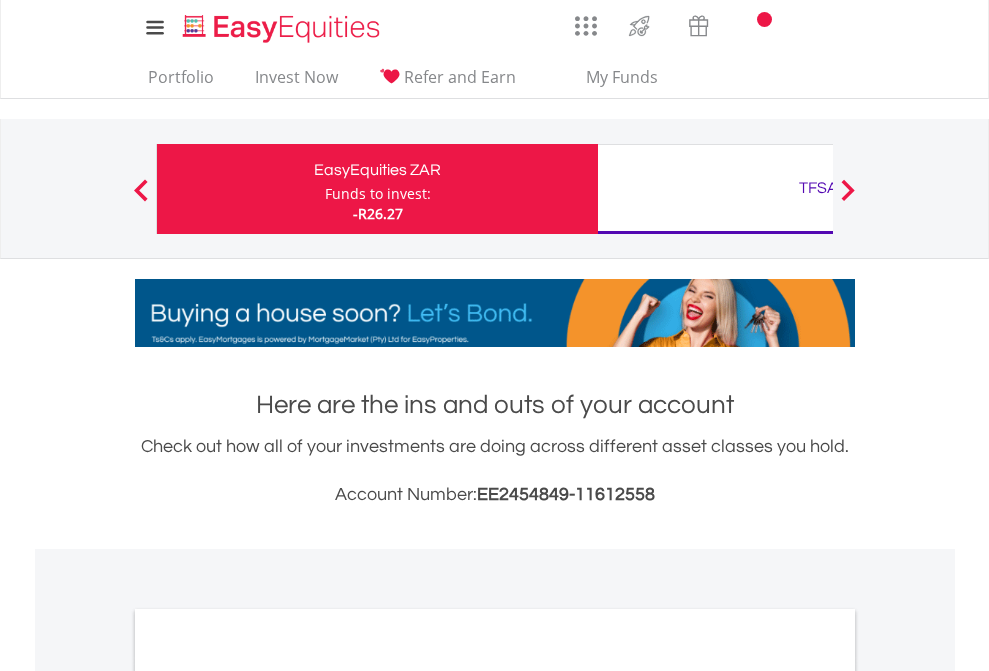 scroll, scrollTop: 1653, scrollLeft: 0, axis: vertical 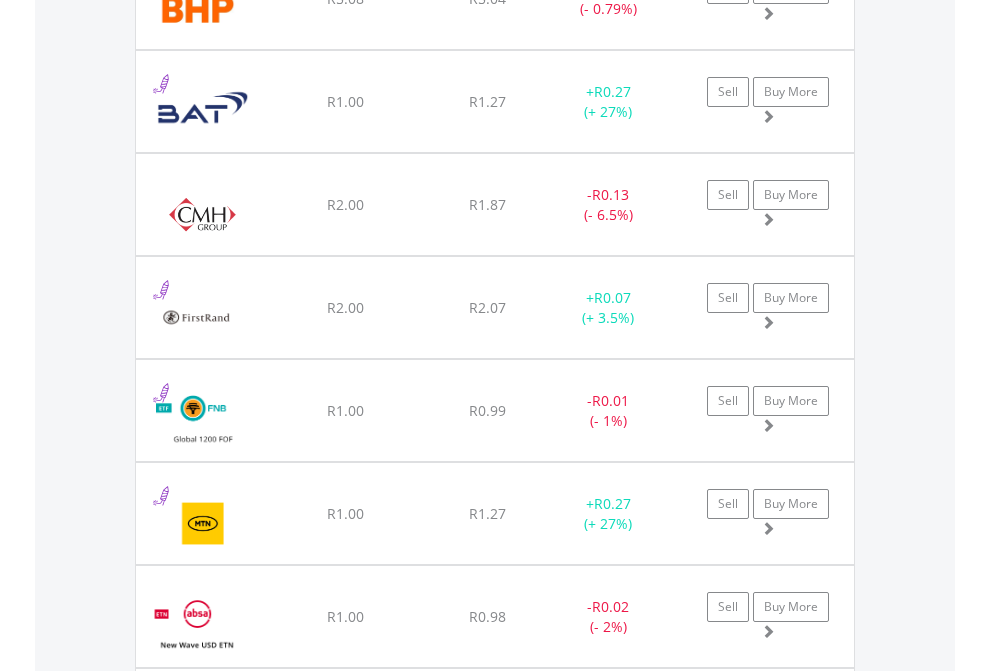 click on "TFSA" at bounding box center [818, -2196] 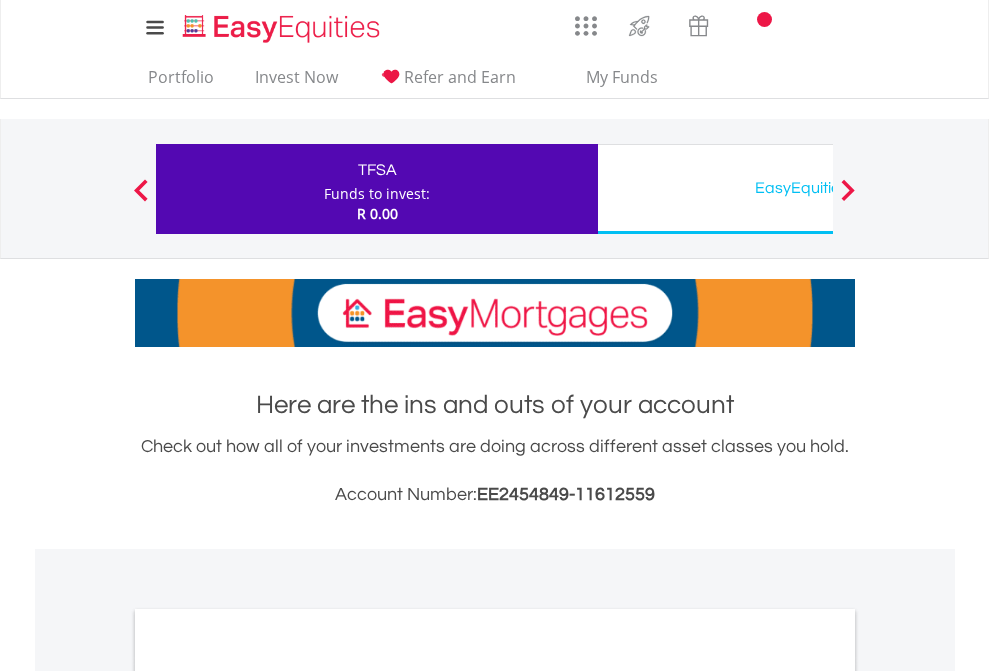scroll, scrollTop: 1202, scrollLeft: 0, axis: vertical 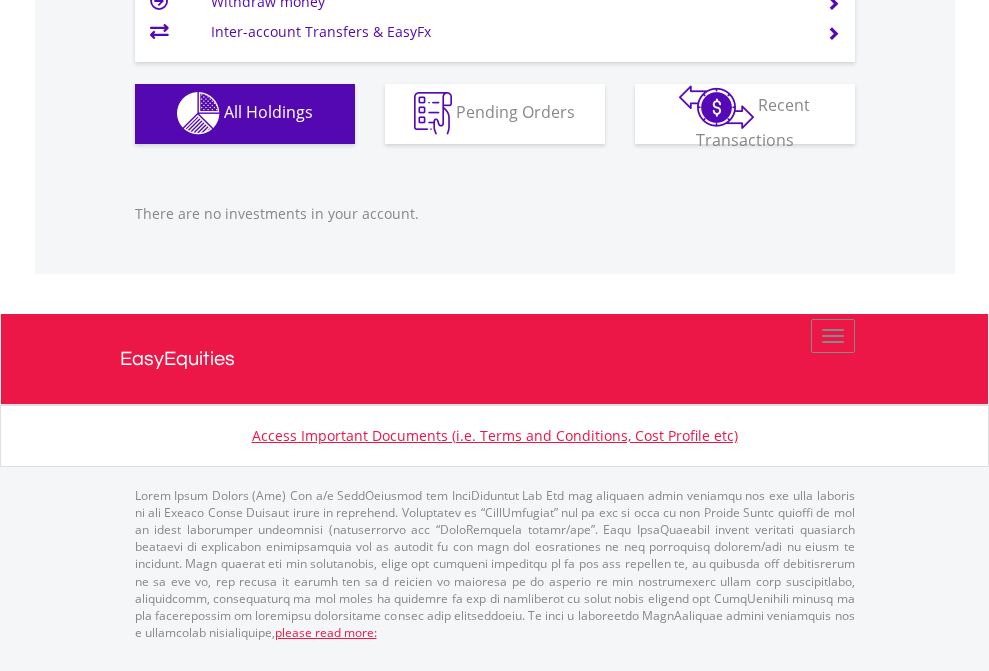 click on "EasyEquities USD" at bounding box center [818, -1142] 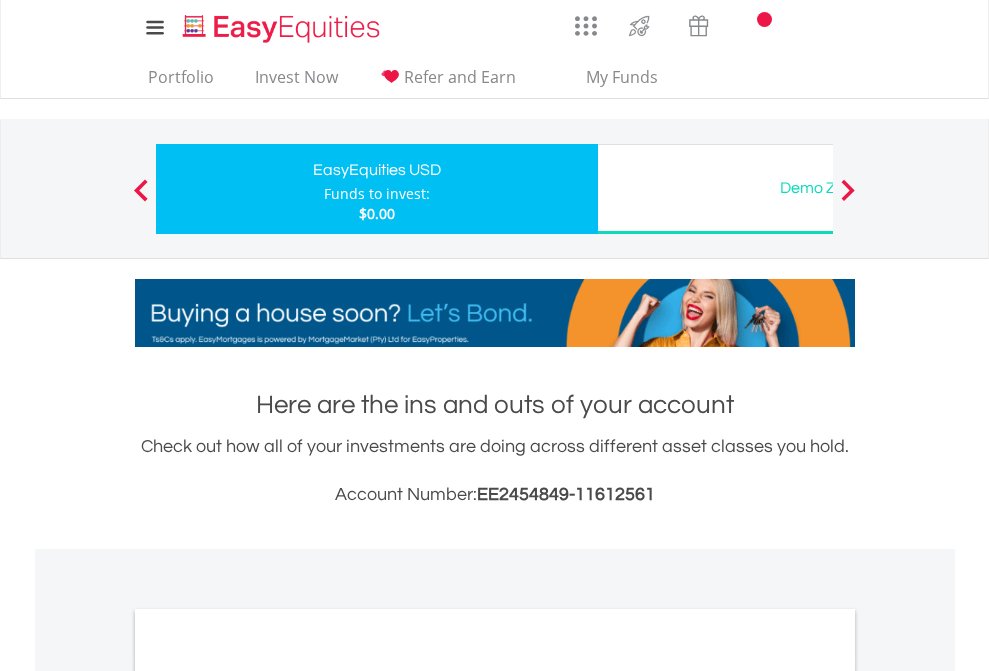 click on "All Holdings" at bounding box center (268, 1096) 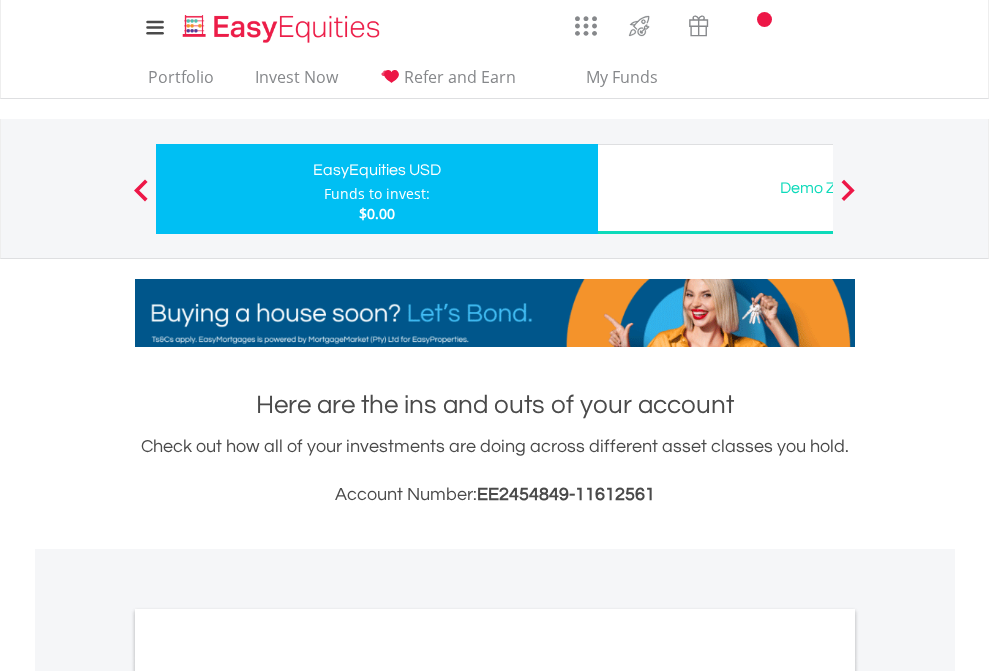 scroll, scrollTop: 1202, scrollLeft: 0, axis: vertical 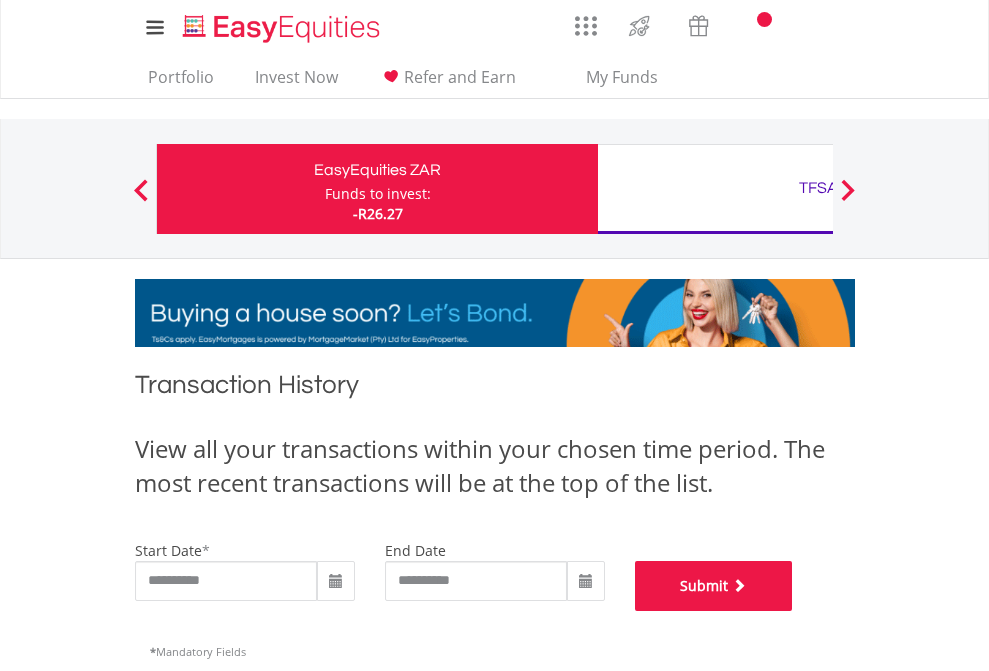 click on "Submit" at bounding box center [714, 586] 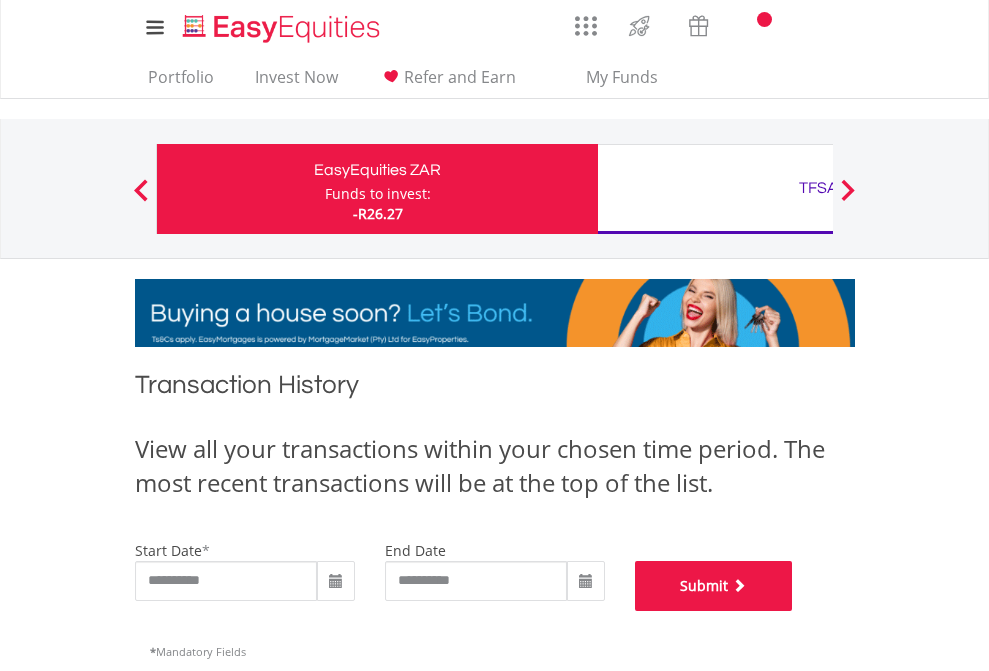 scroll, scrollTop: 811, scrollLeft: 0, axis: vertical 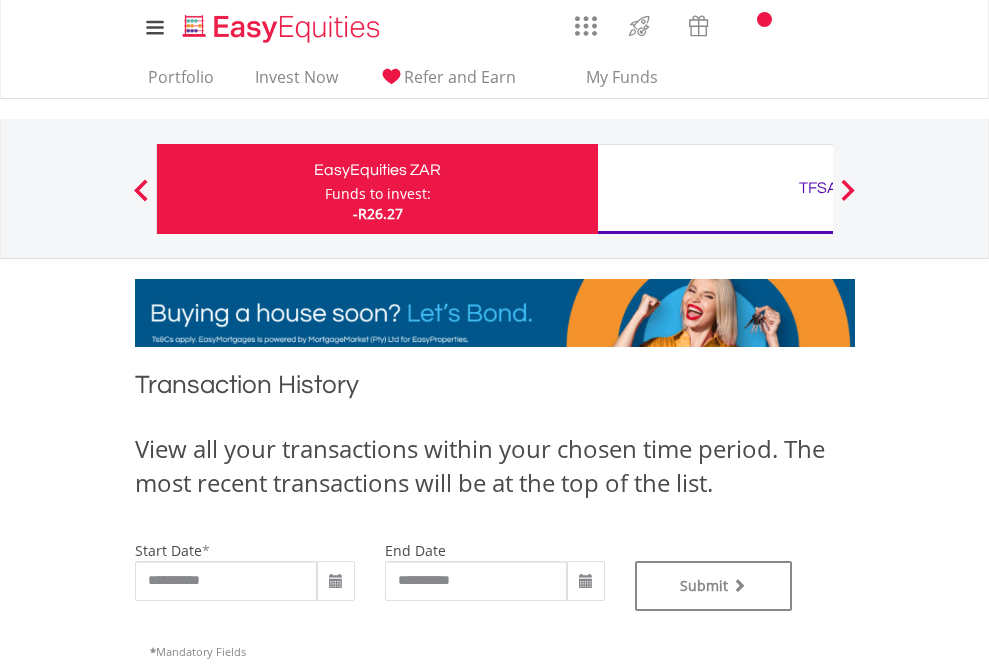 click on "TFSA" at bounding box center [818, 188] 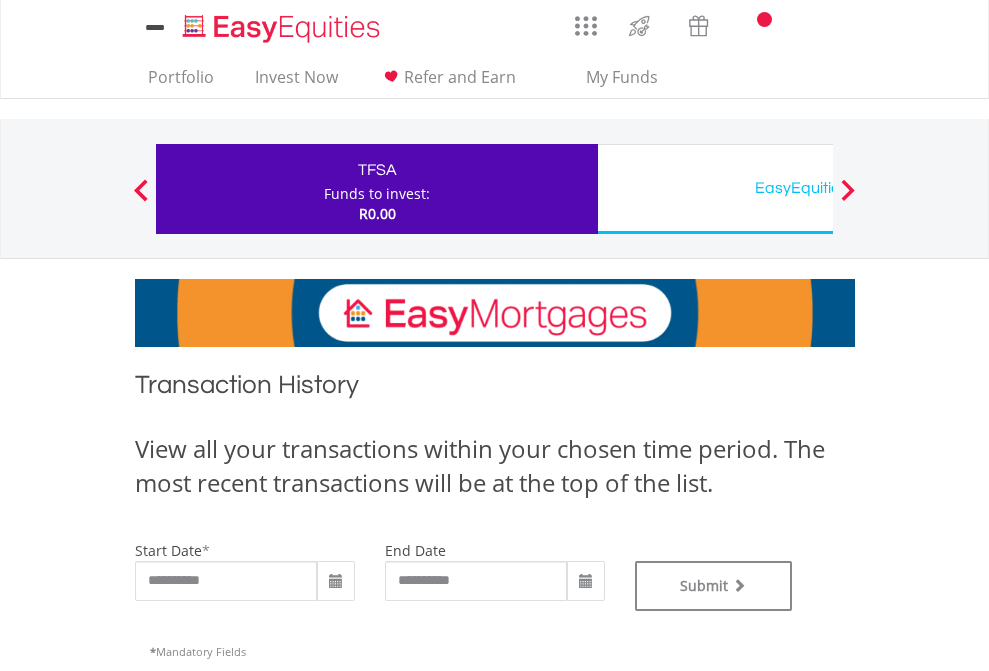 scroll, scrollTop: 0, scrollLeft: 0, axis: both 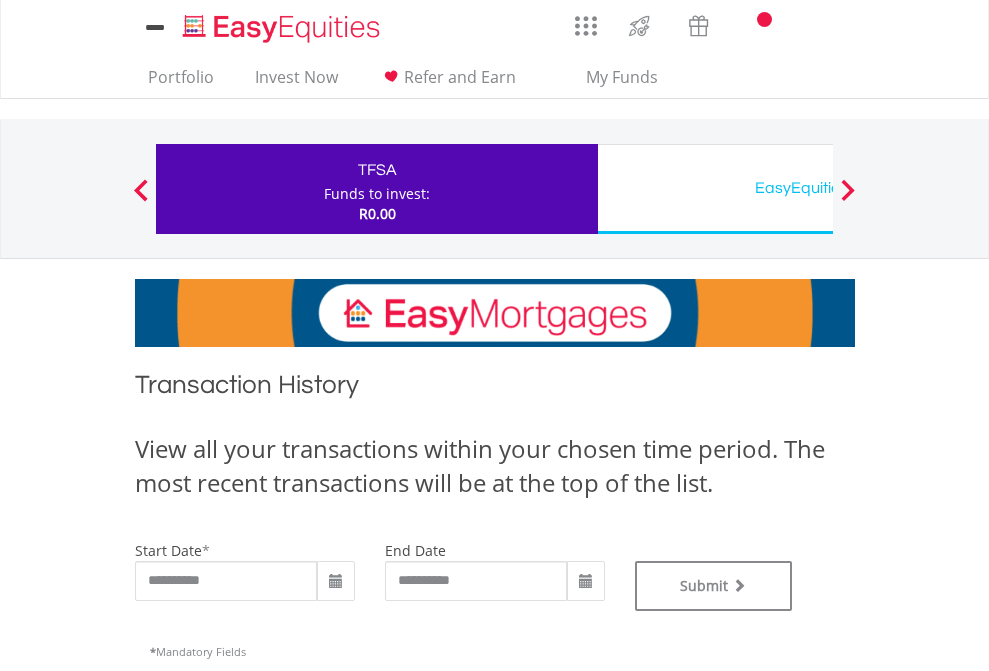 type on "**********" 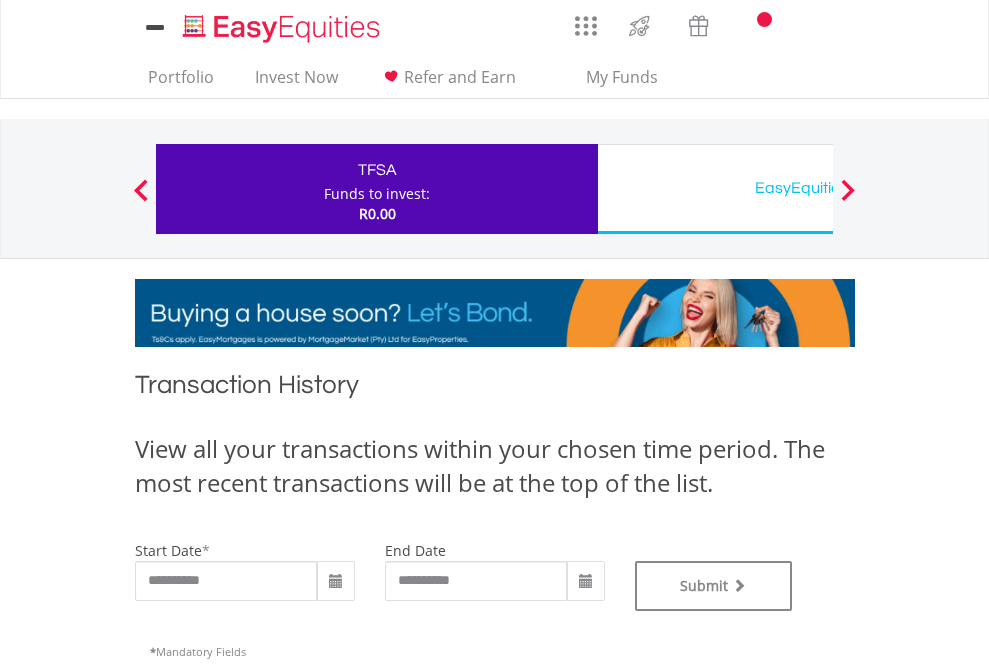 type on "**********" 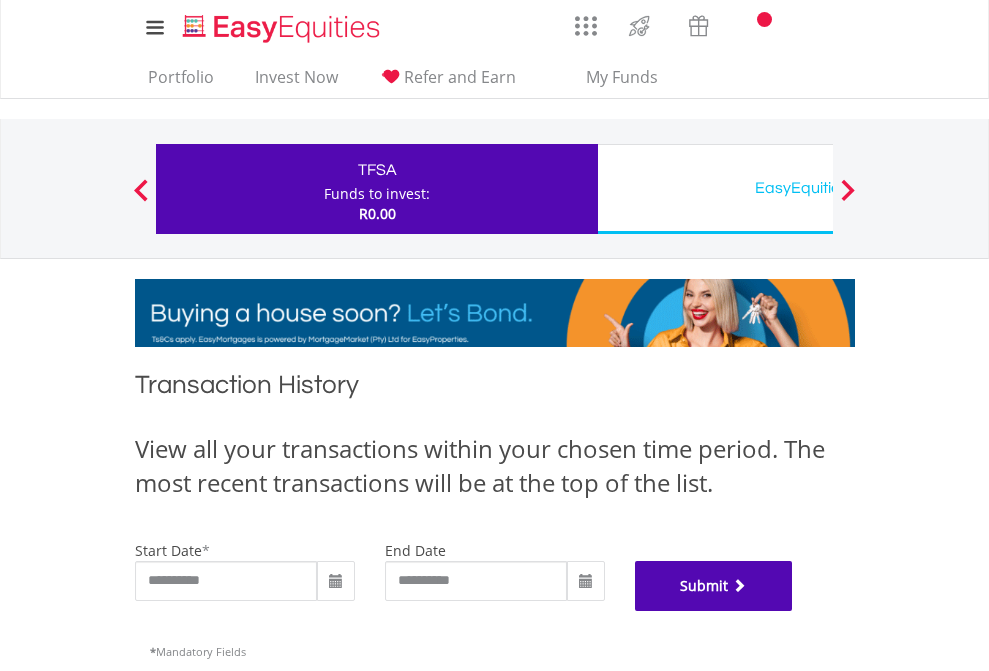 click on "Submit" at bounding box center (714, 586) 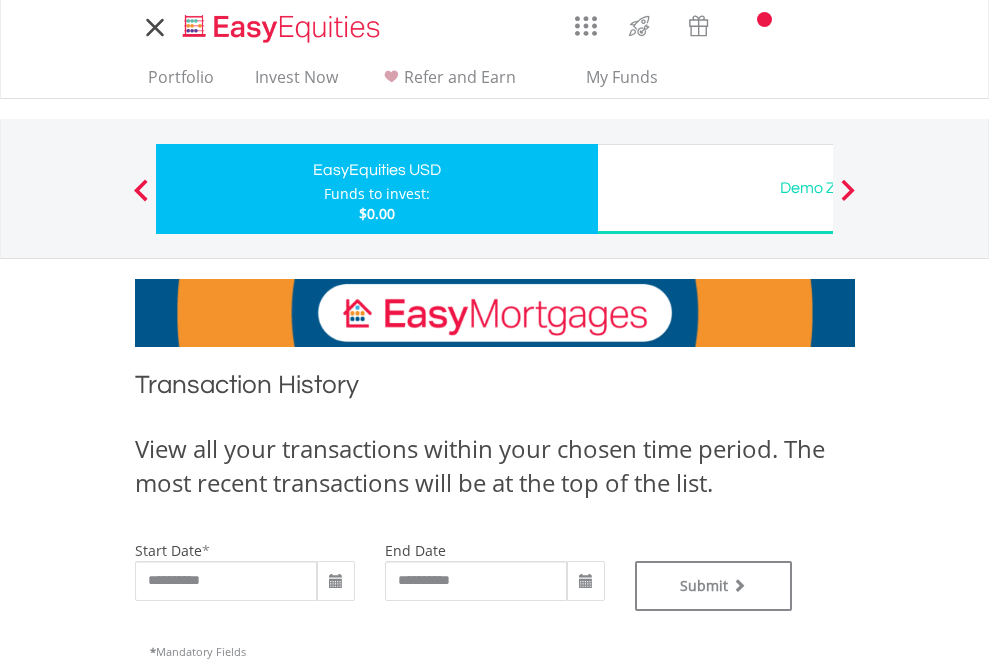 scroll, scrollTop: 0, scrollLeft: 0, axis: both 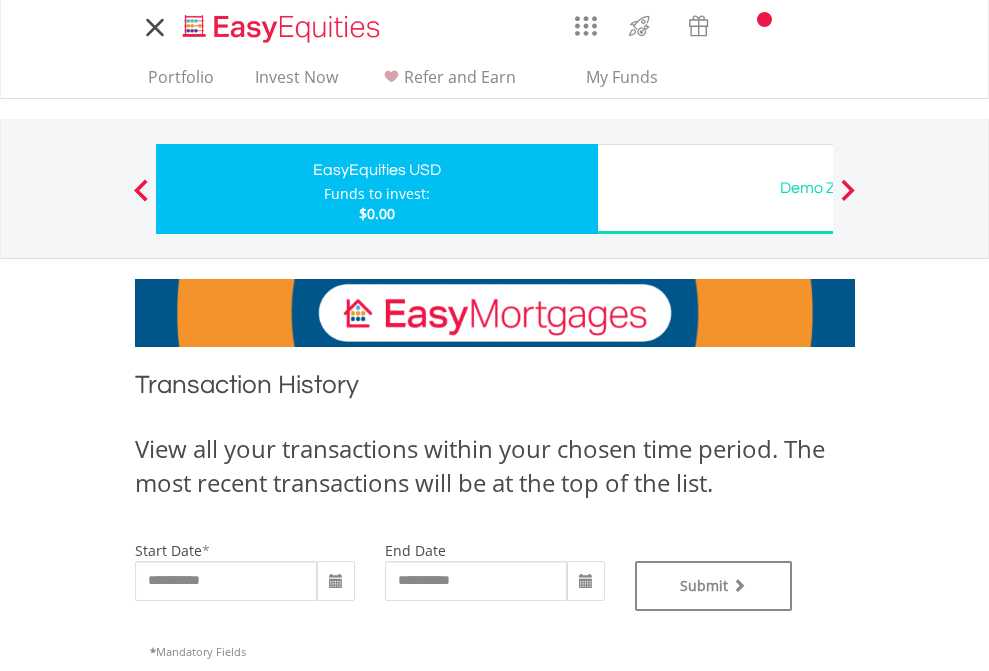 type on "**********" 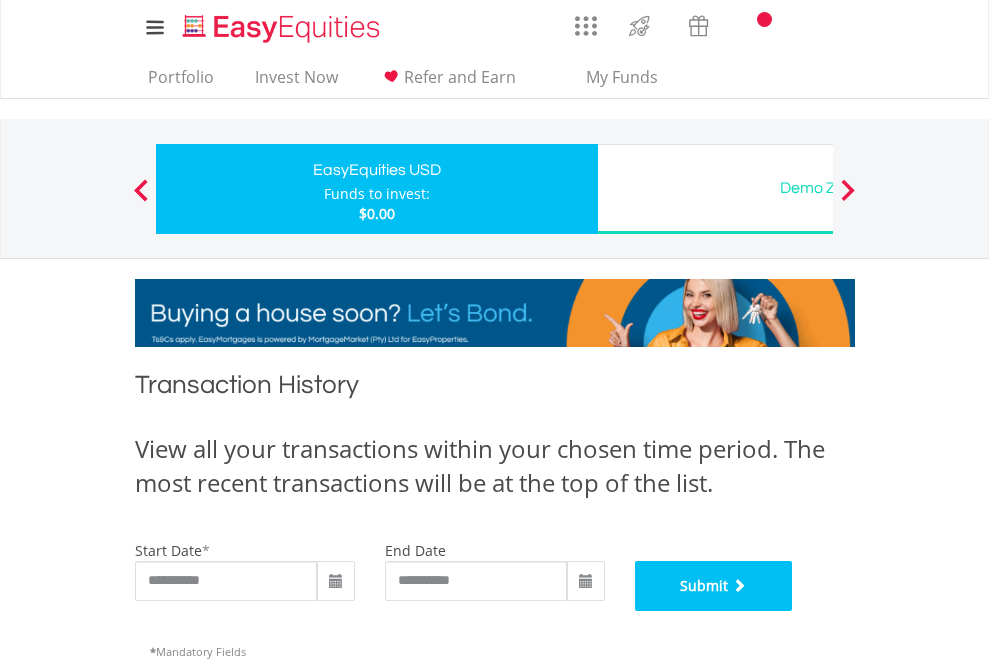click on "Submit" at bounding box center (714, 586) 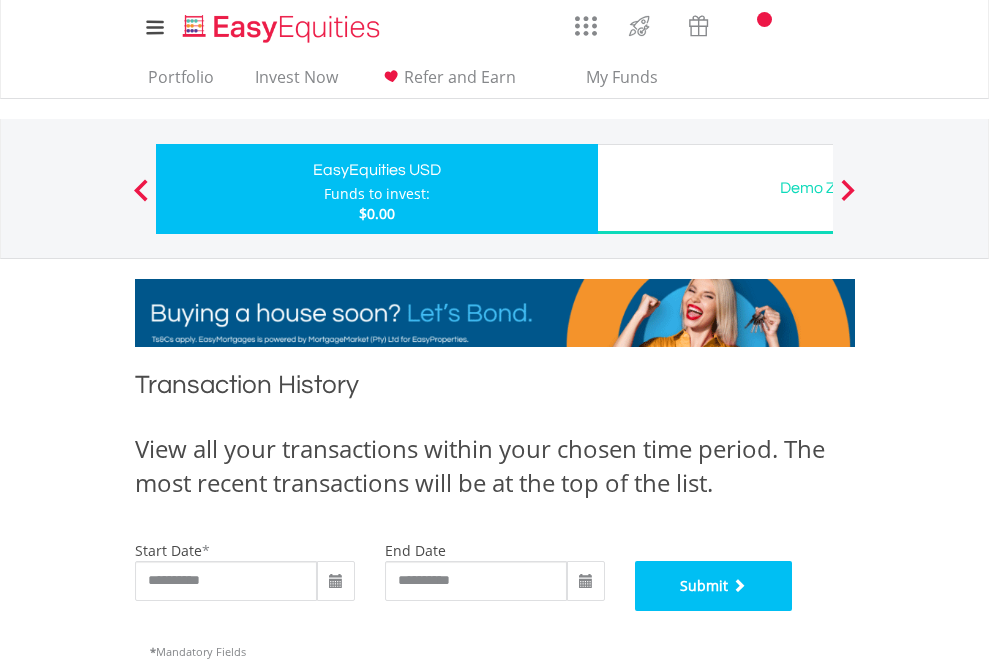 scroll, scrollTop: 811, scrollLeft: 0, axis: vertical 